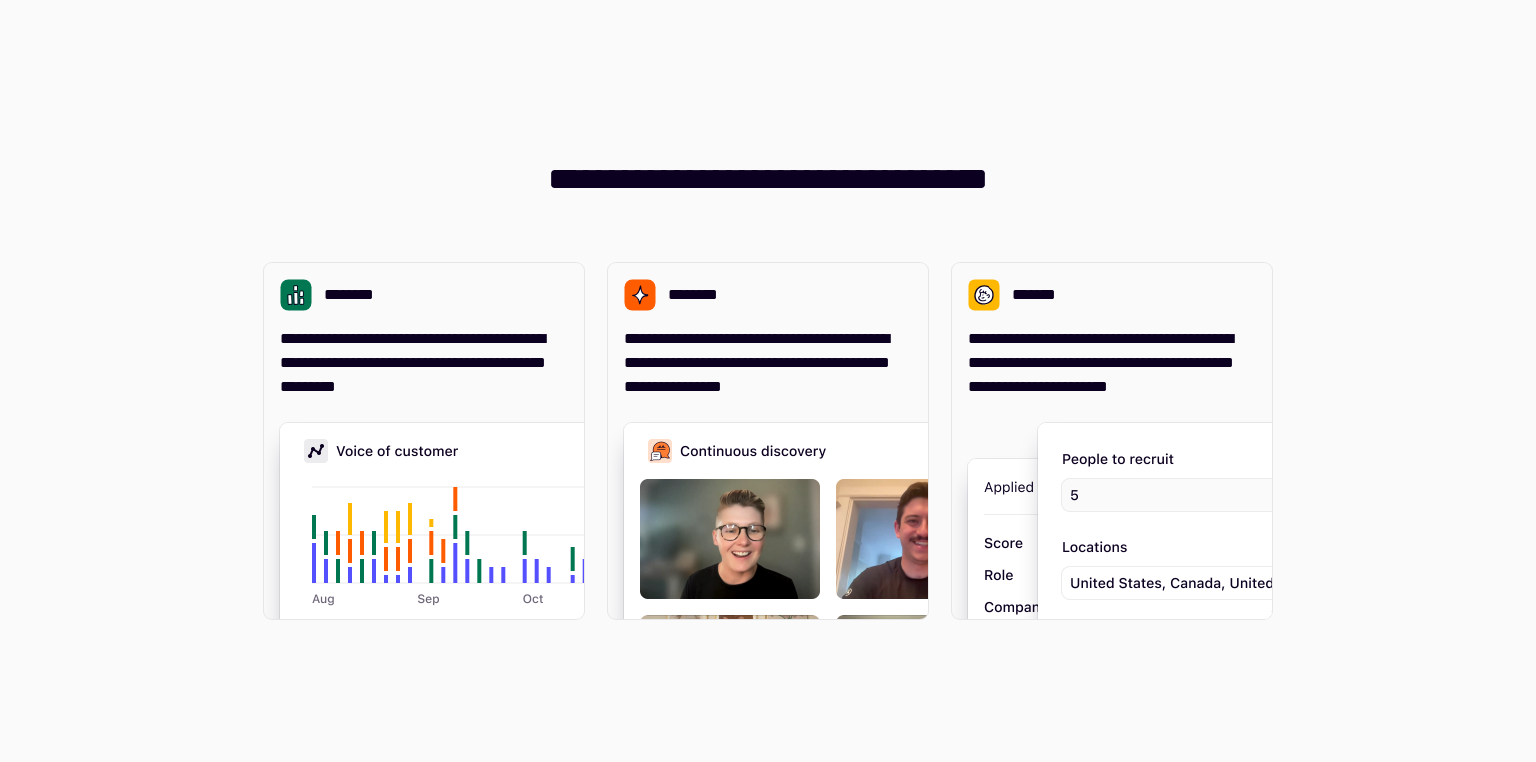 scroll, scrollTop: 0, scrollLeft: 0, axis: both 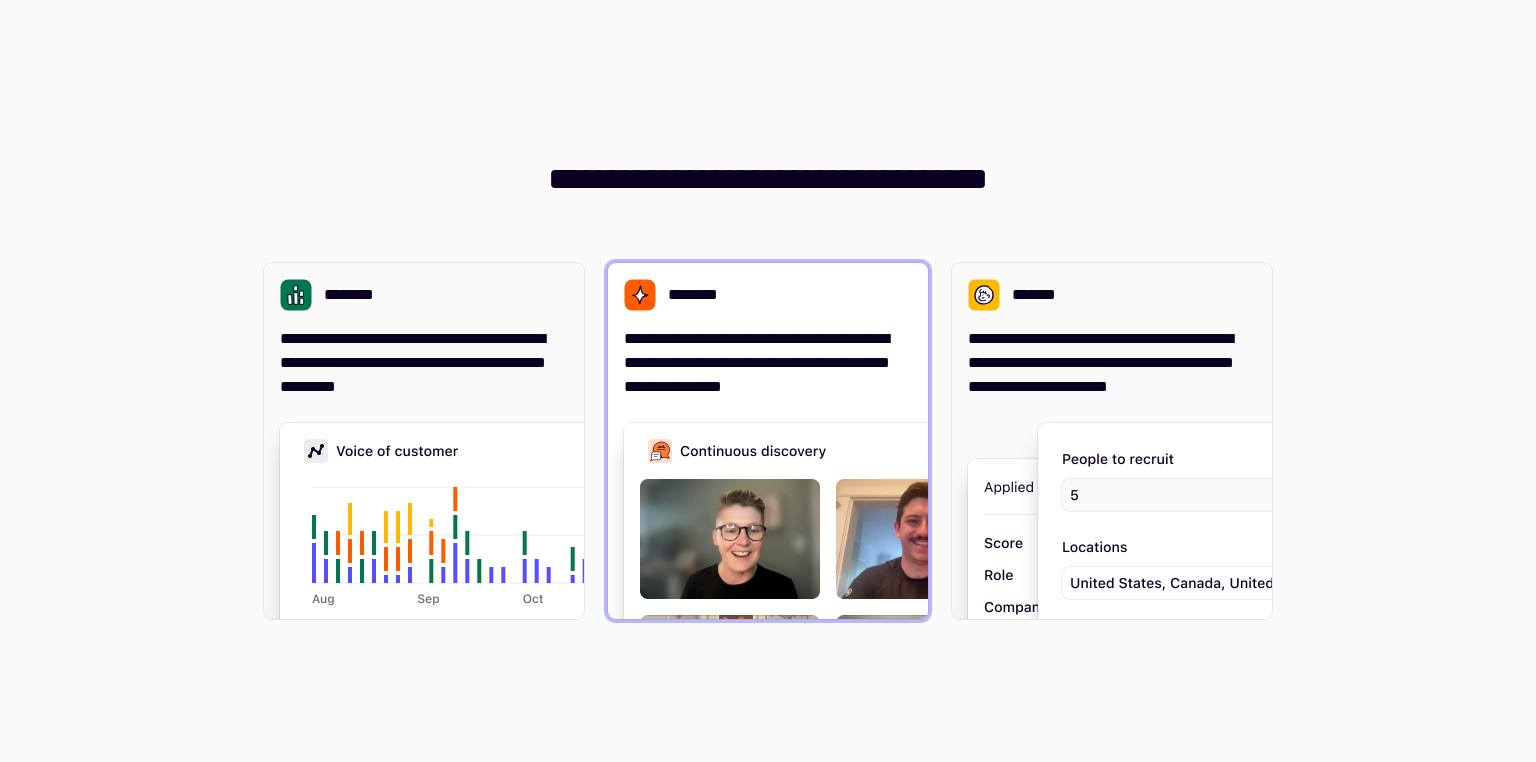 click on "**********" at bounding box center (768, 363) 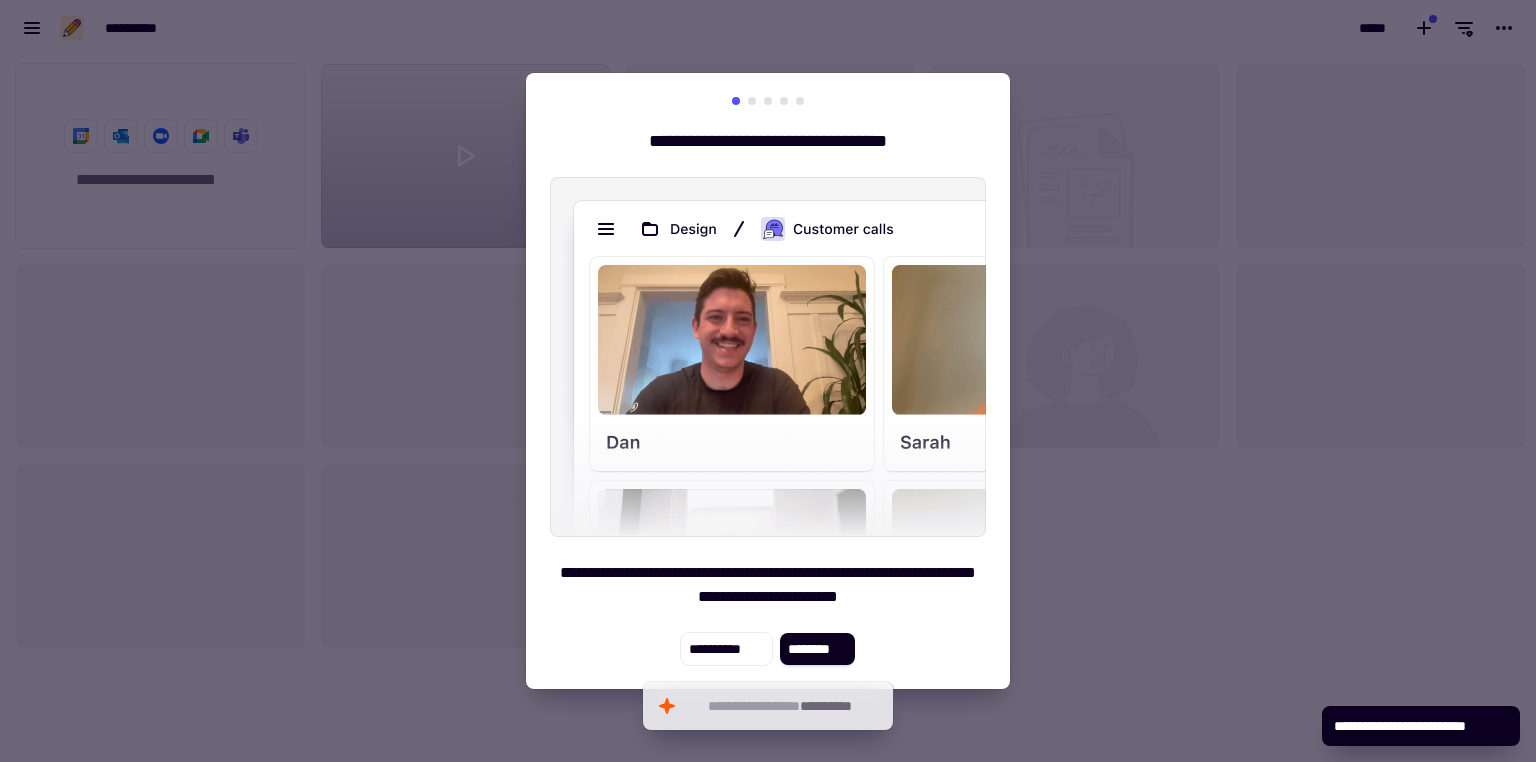 scroll, scrollTop: 16, scrollLeft: 16, axis: both 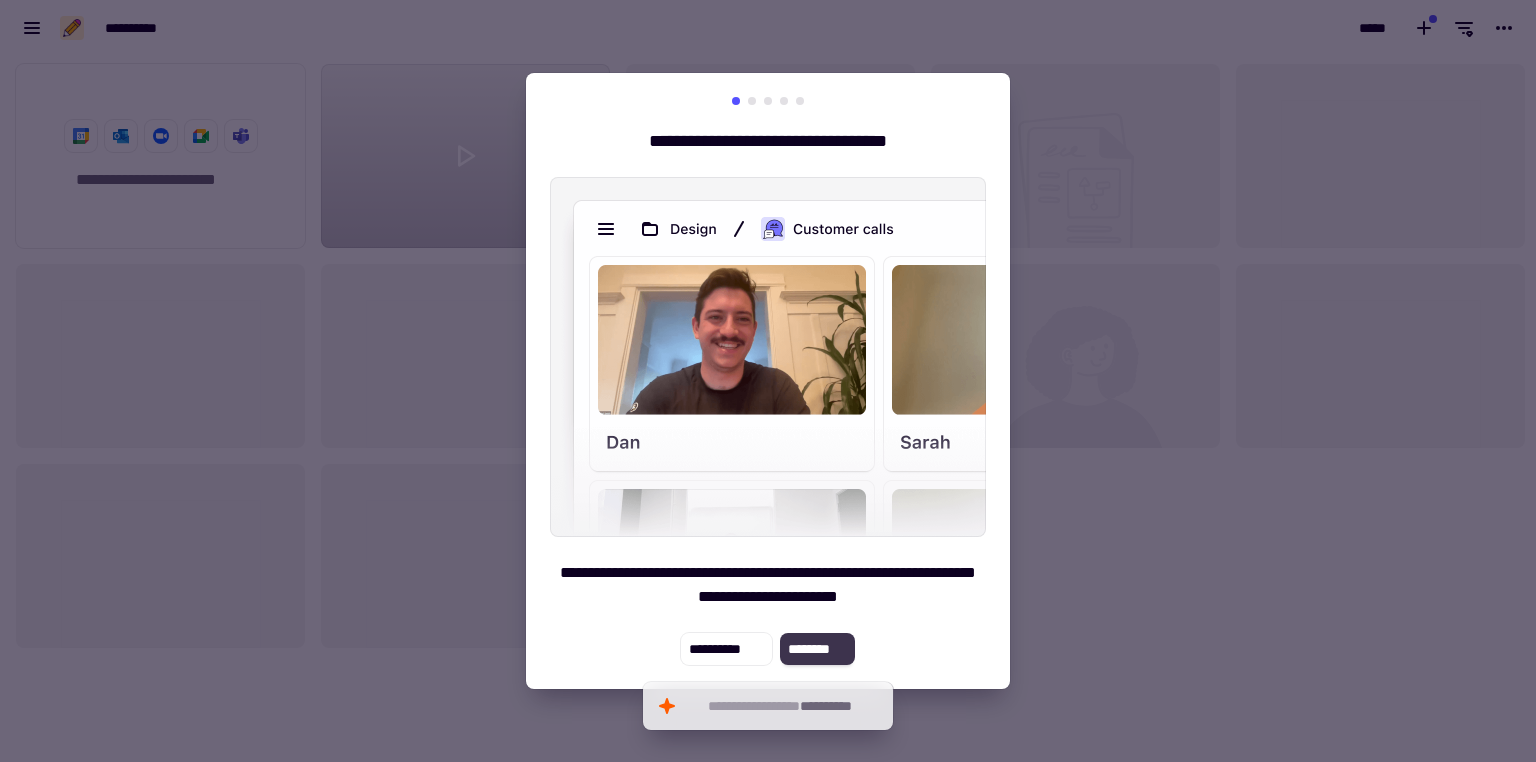click on "********" 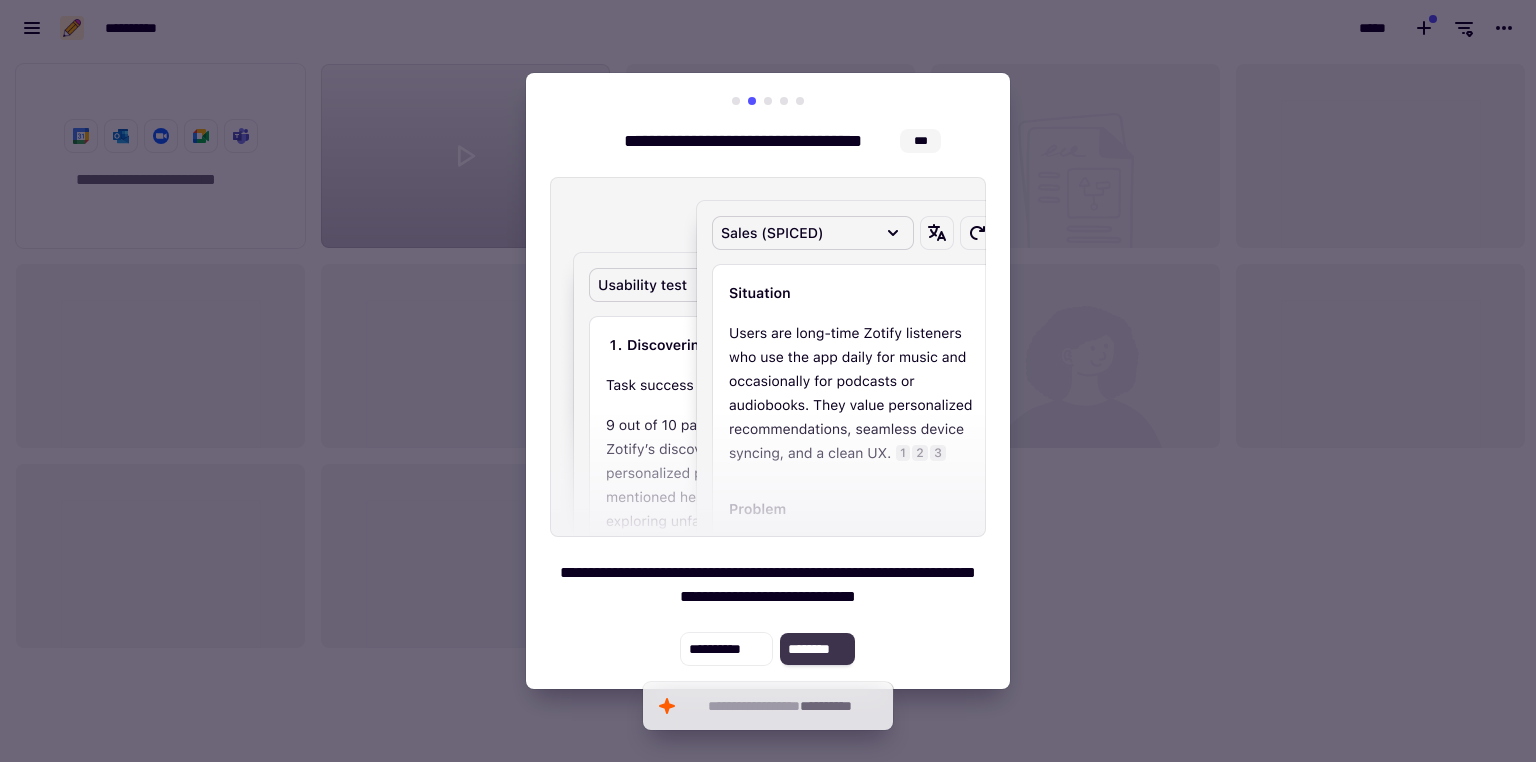 click on "********" 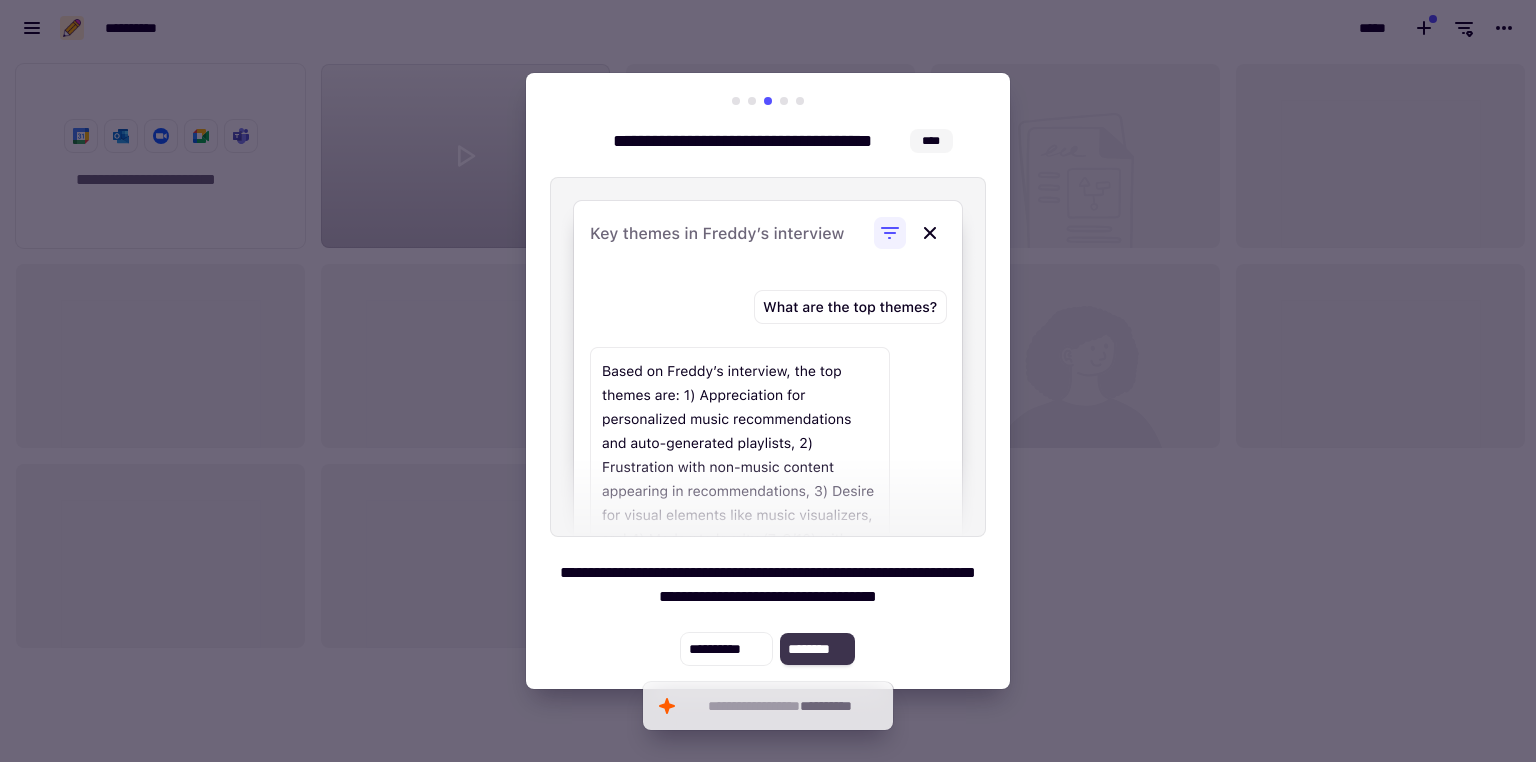 click on "********" 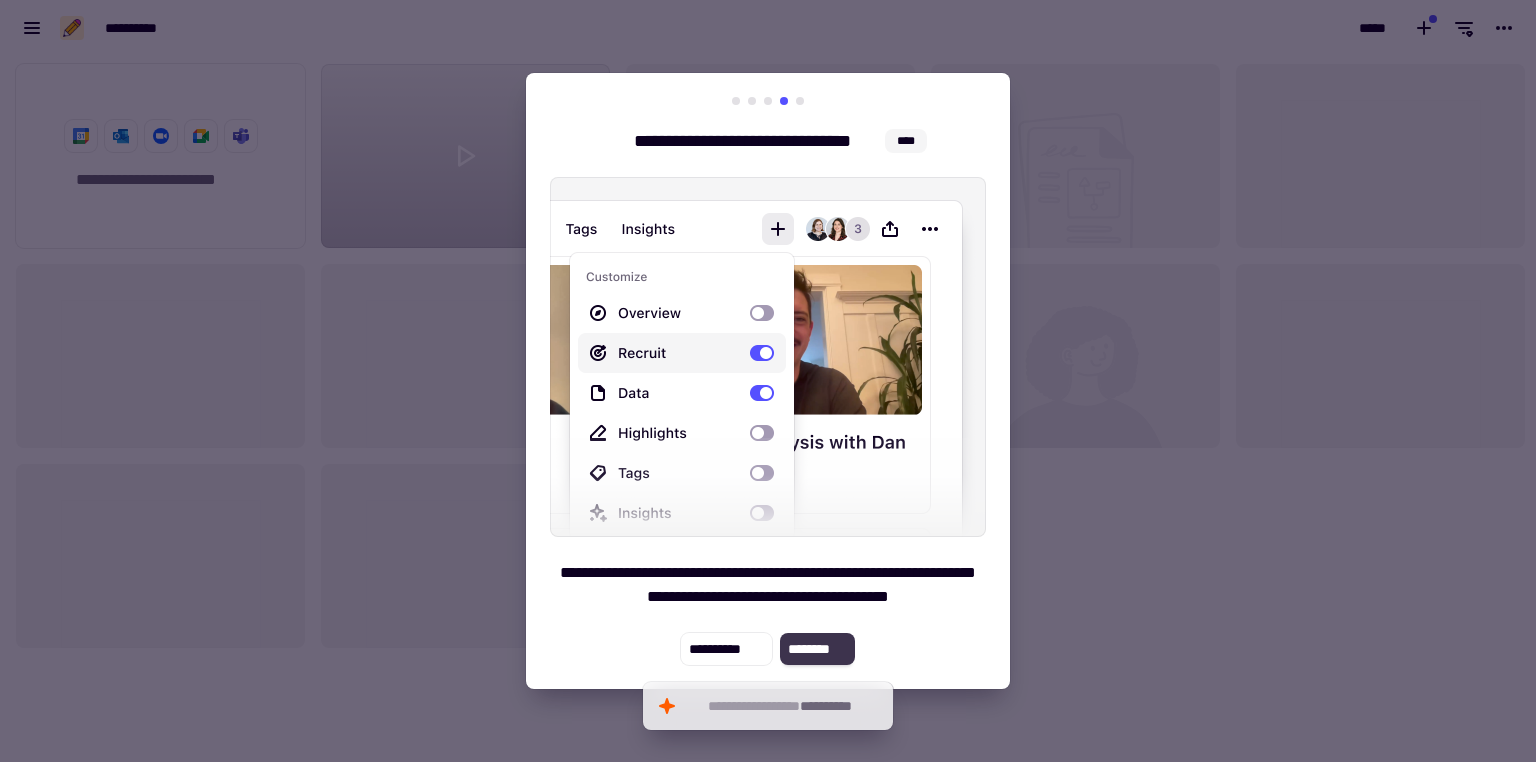 click on "********" 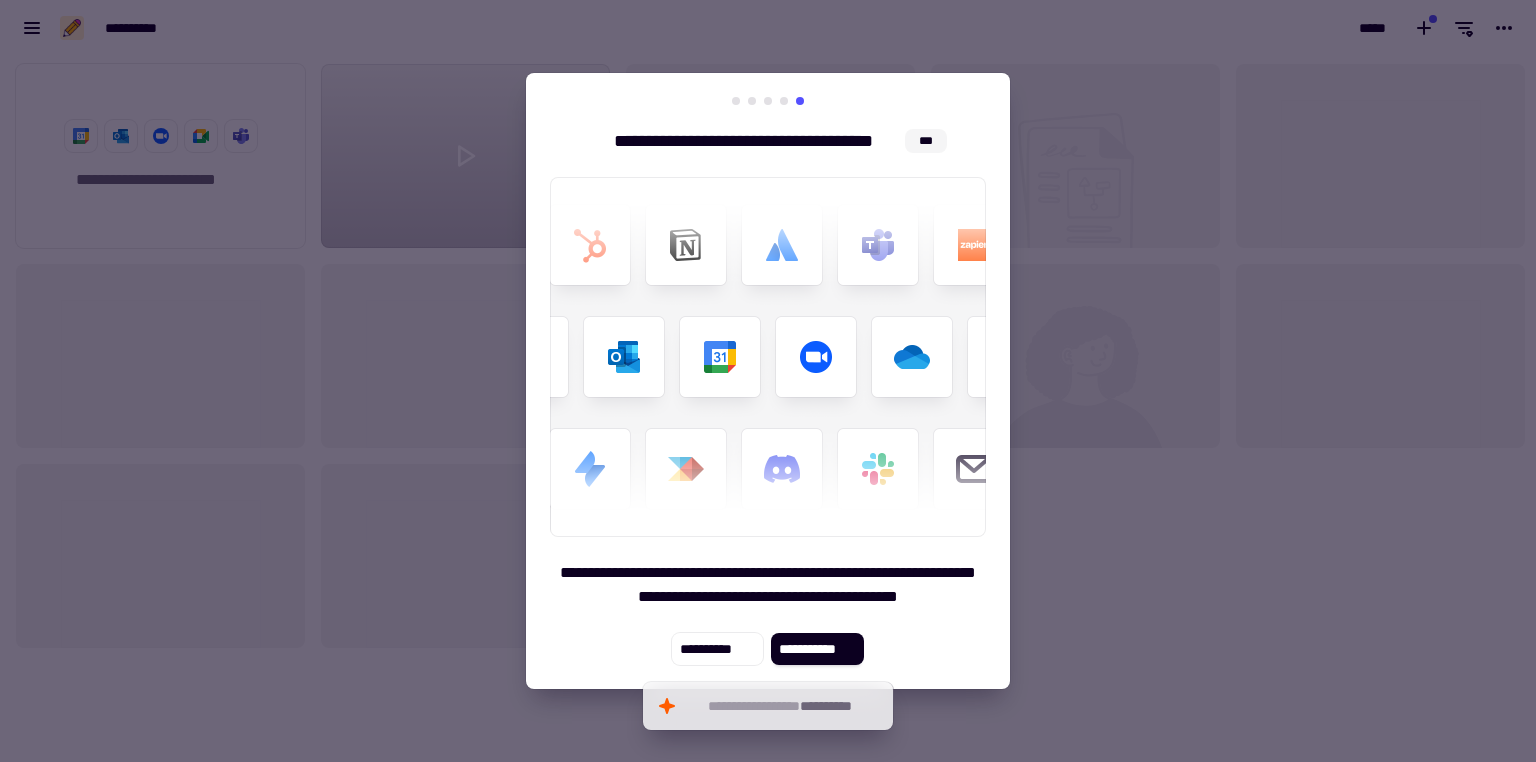 click at bounding box center (768, 381) 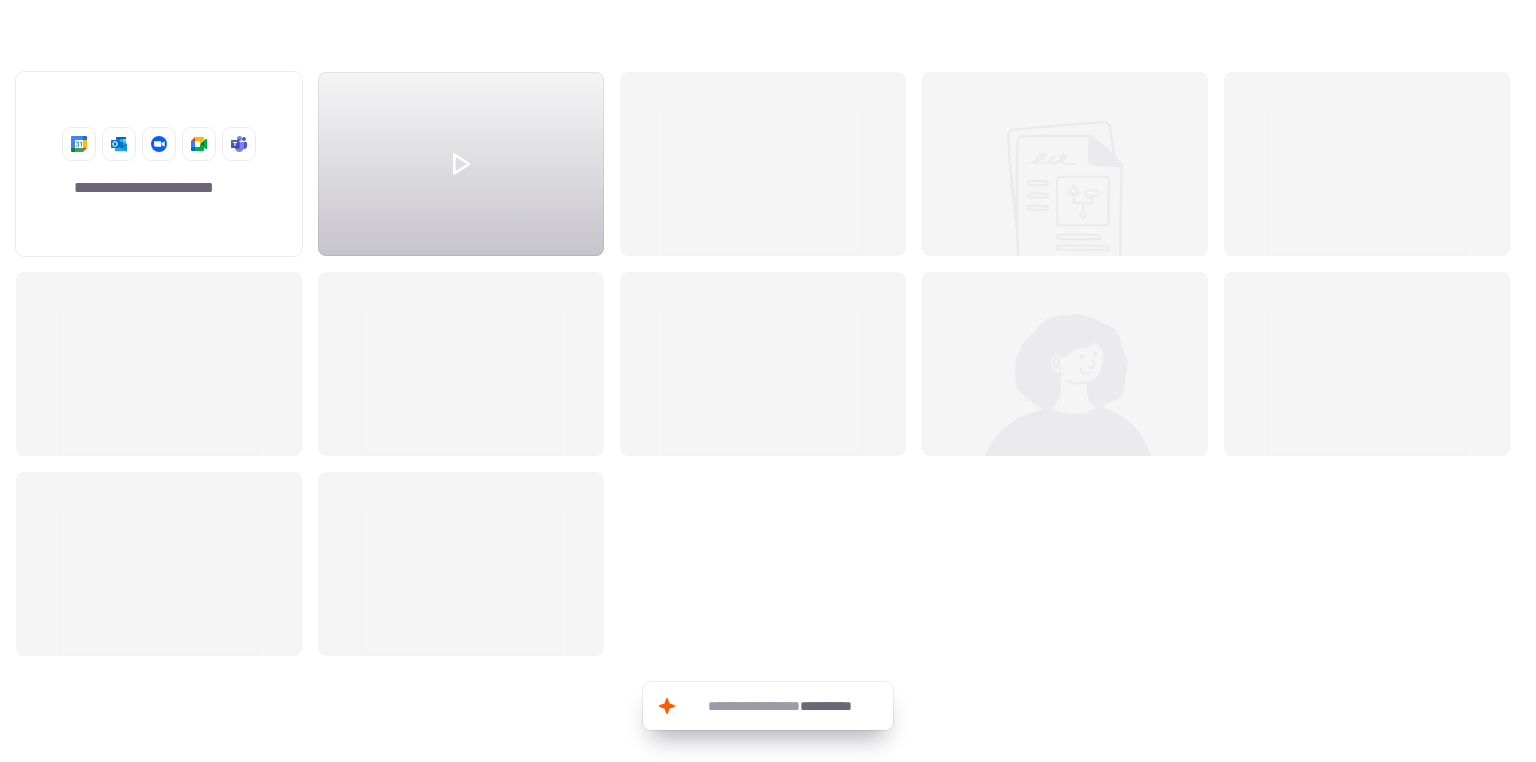 scroll, scrollTop: 691, scrollLeft: 1506, axis: both 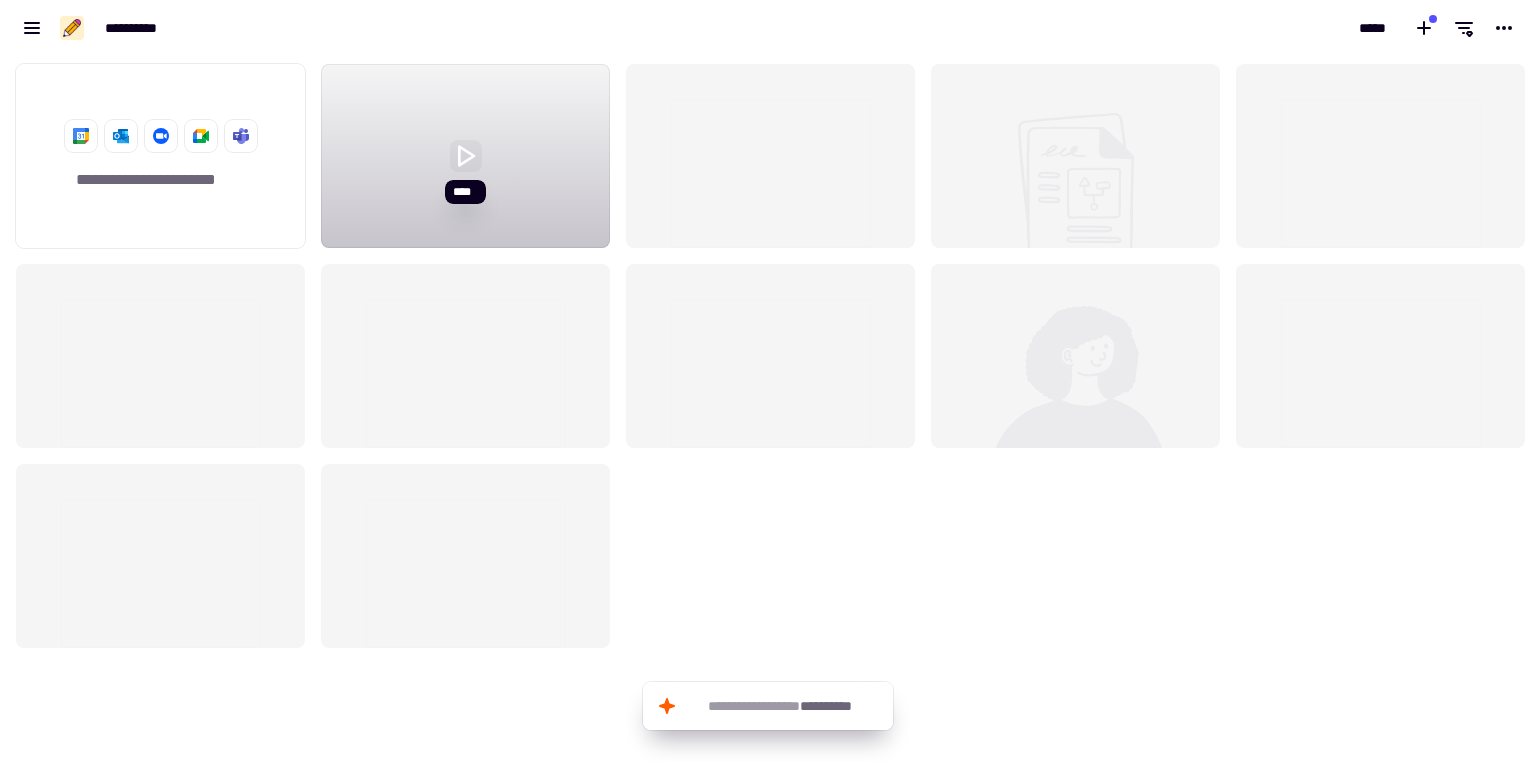 click 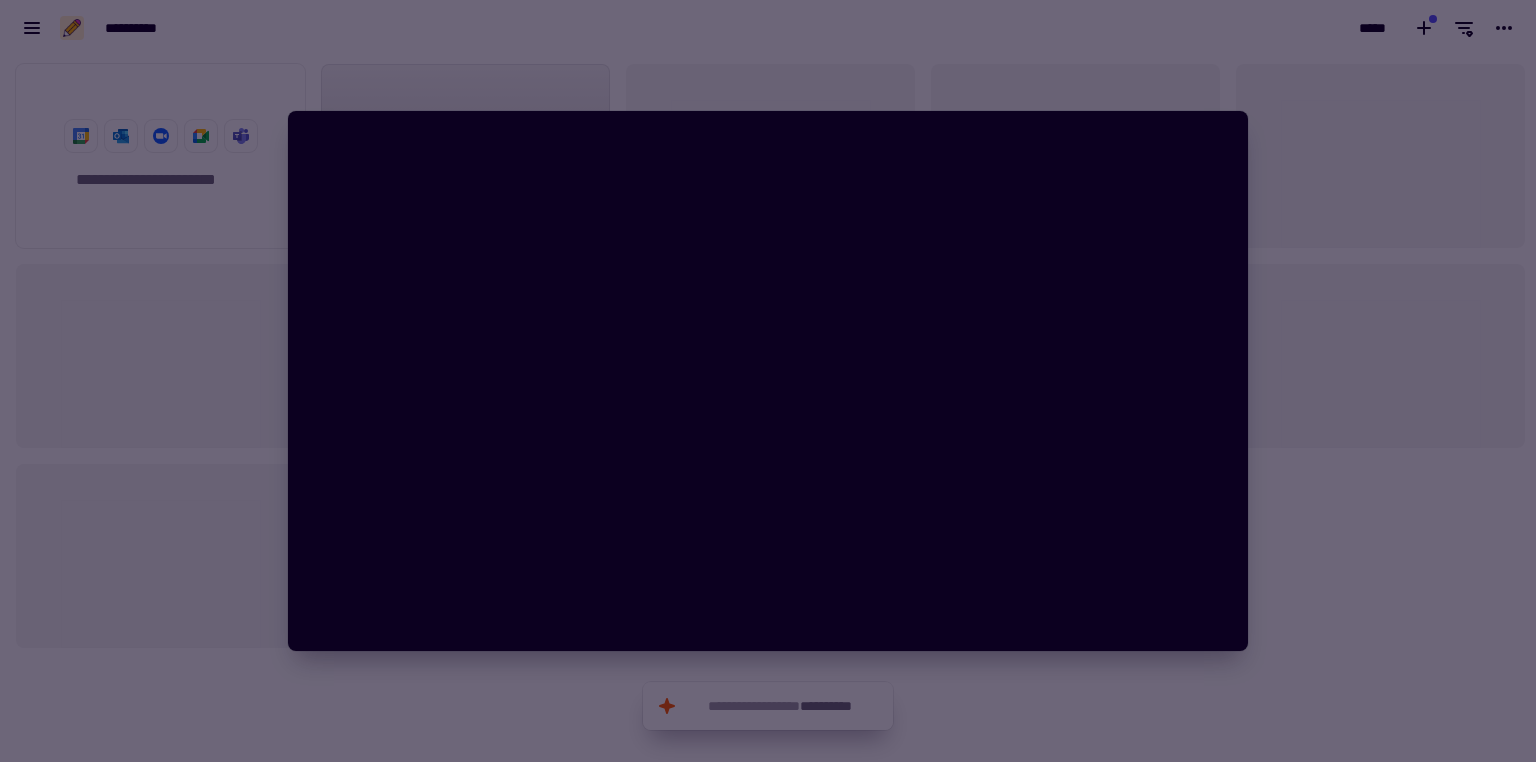 type 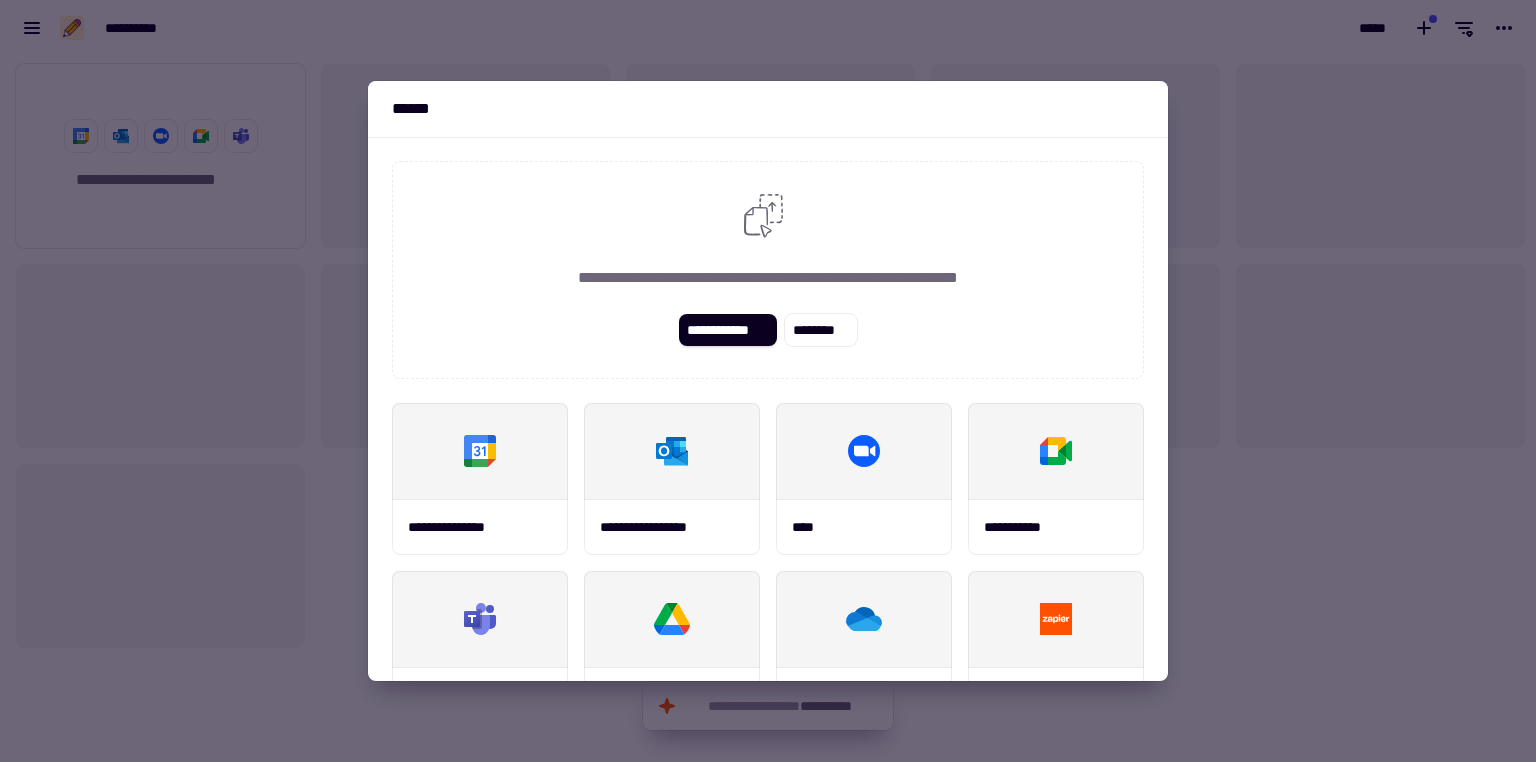scroll, scrollTop: 234, scrollLeft: 0, axis: vertical 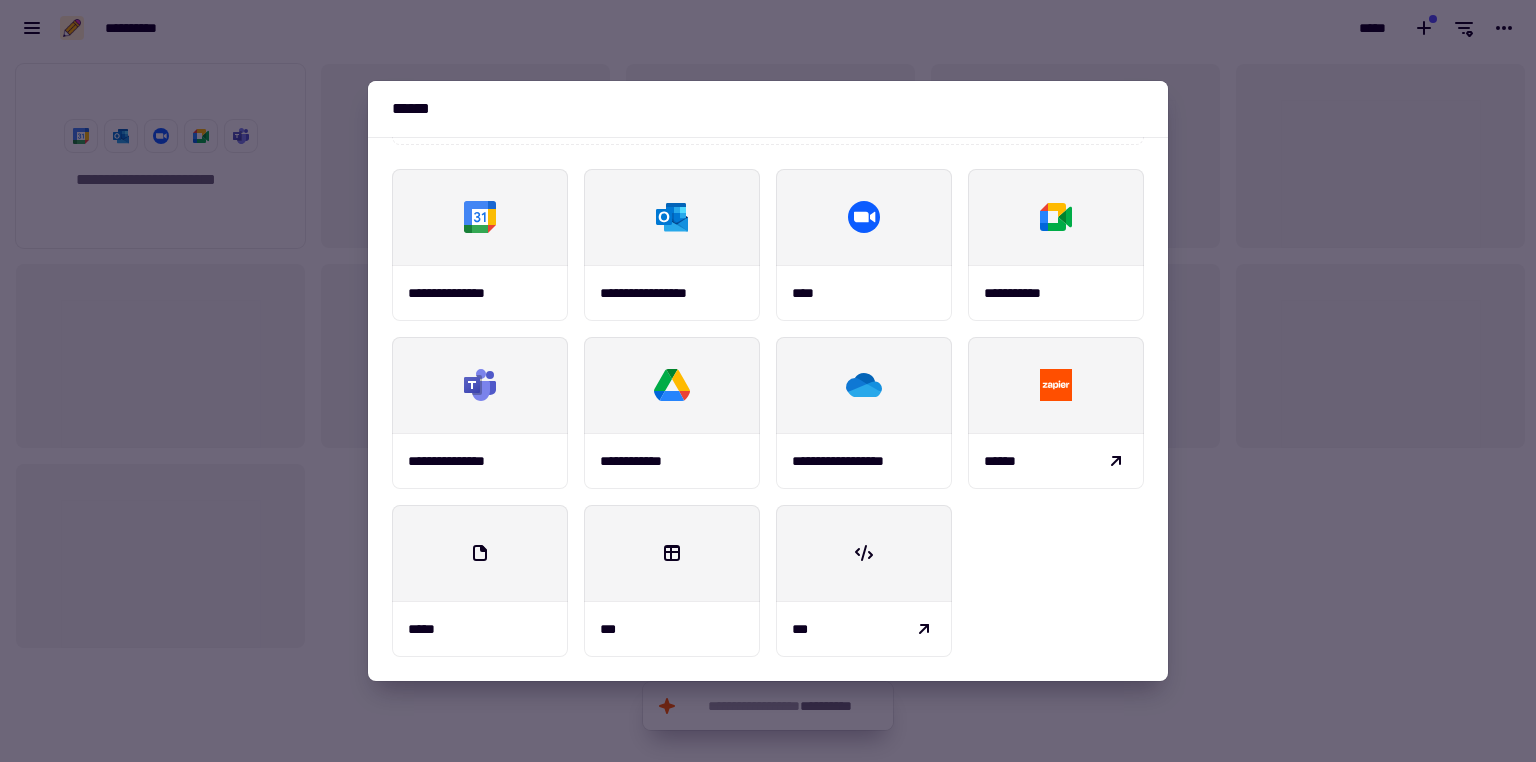 click at bounding box center [768, 381] 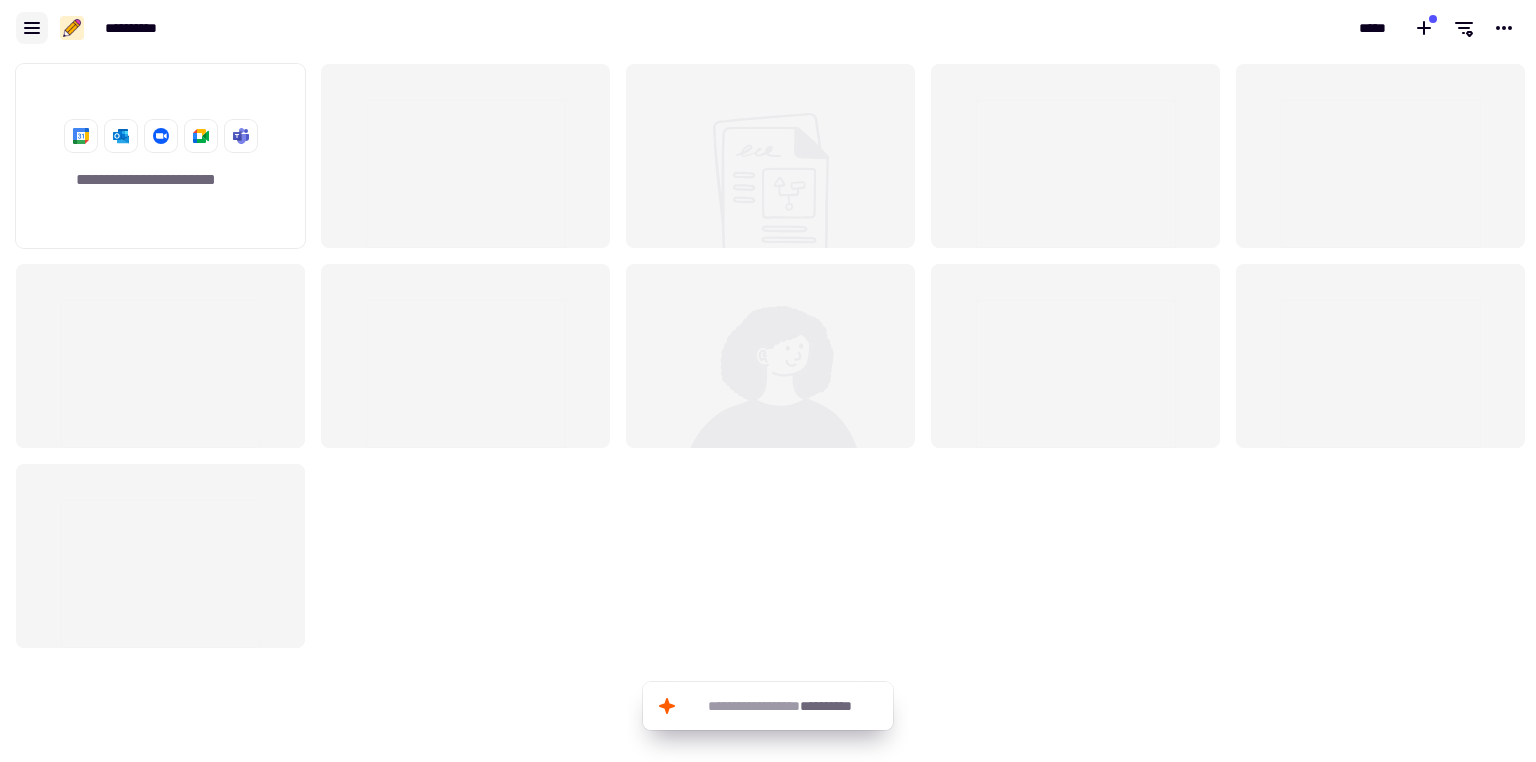 click 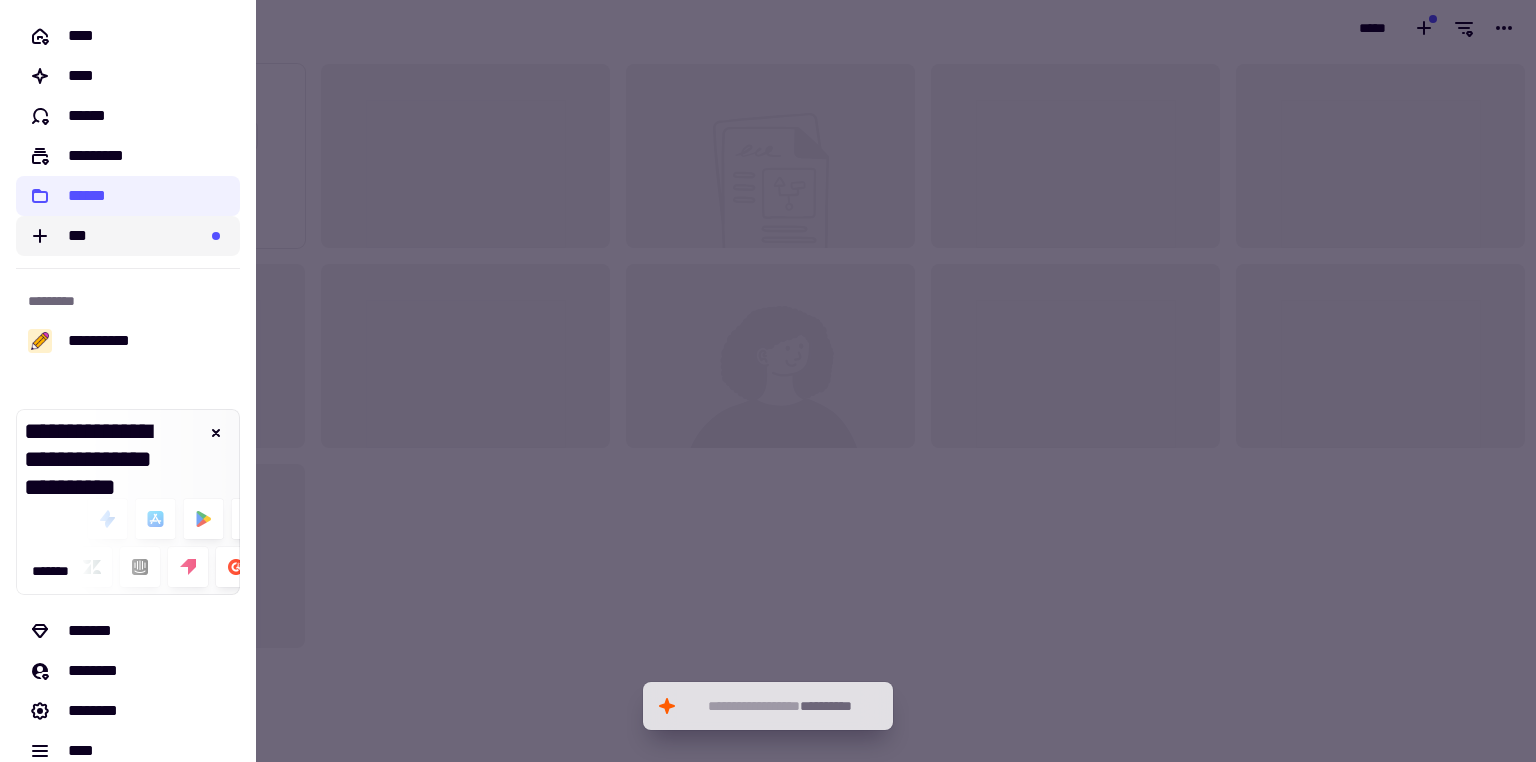 click on "***" 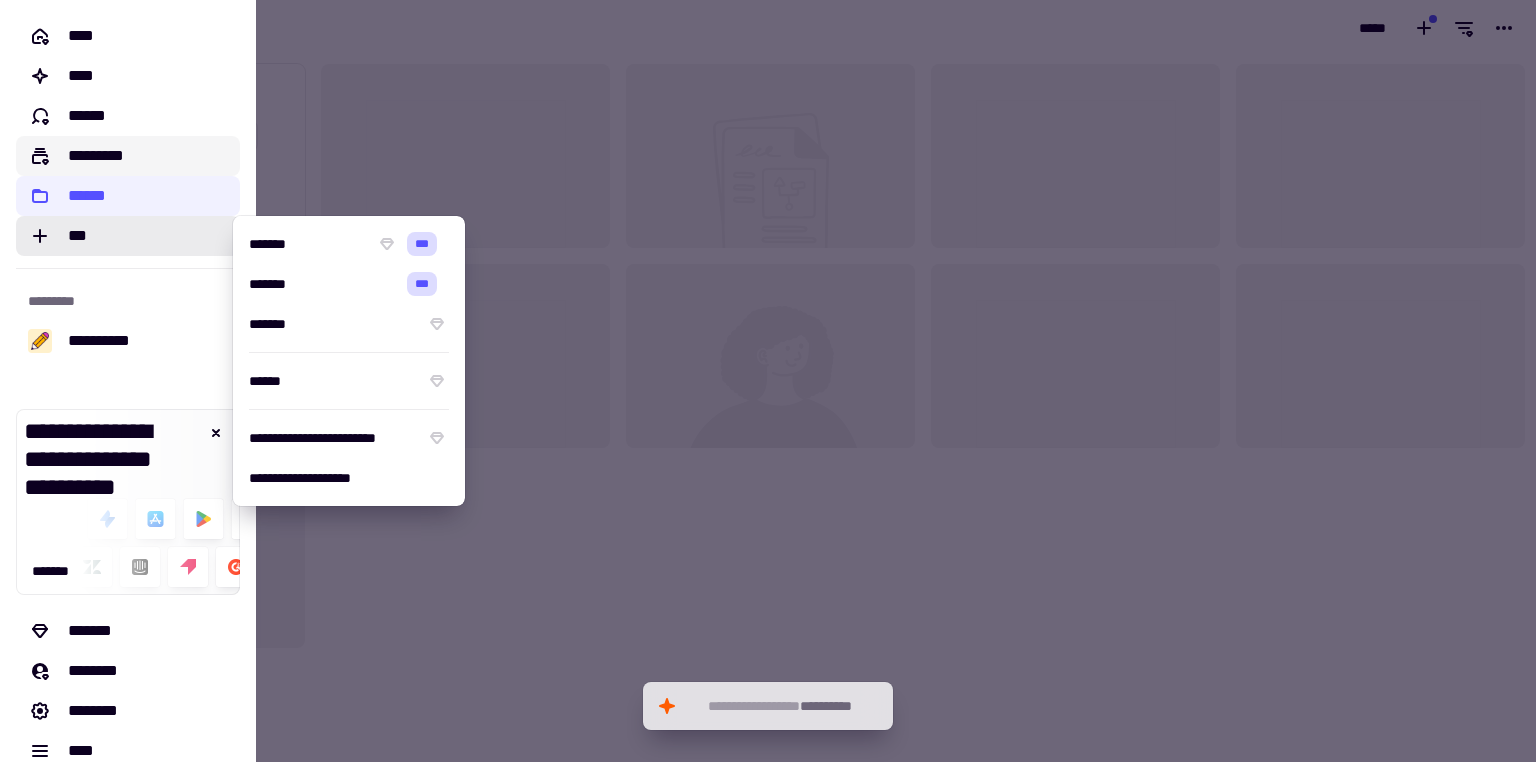 click on "*********" 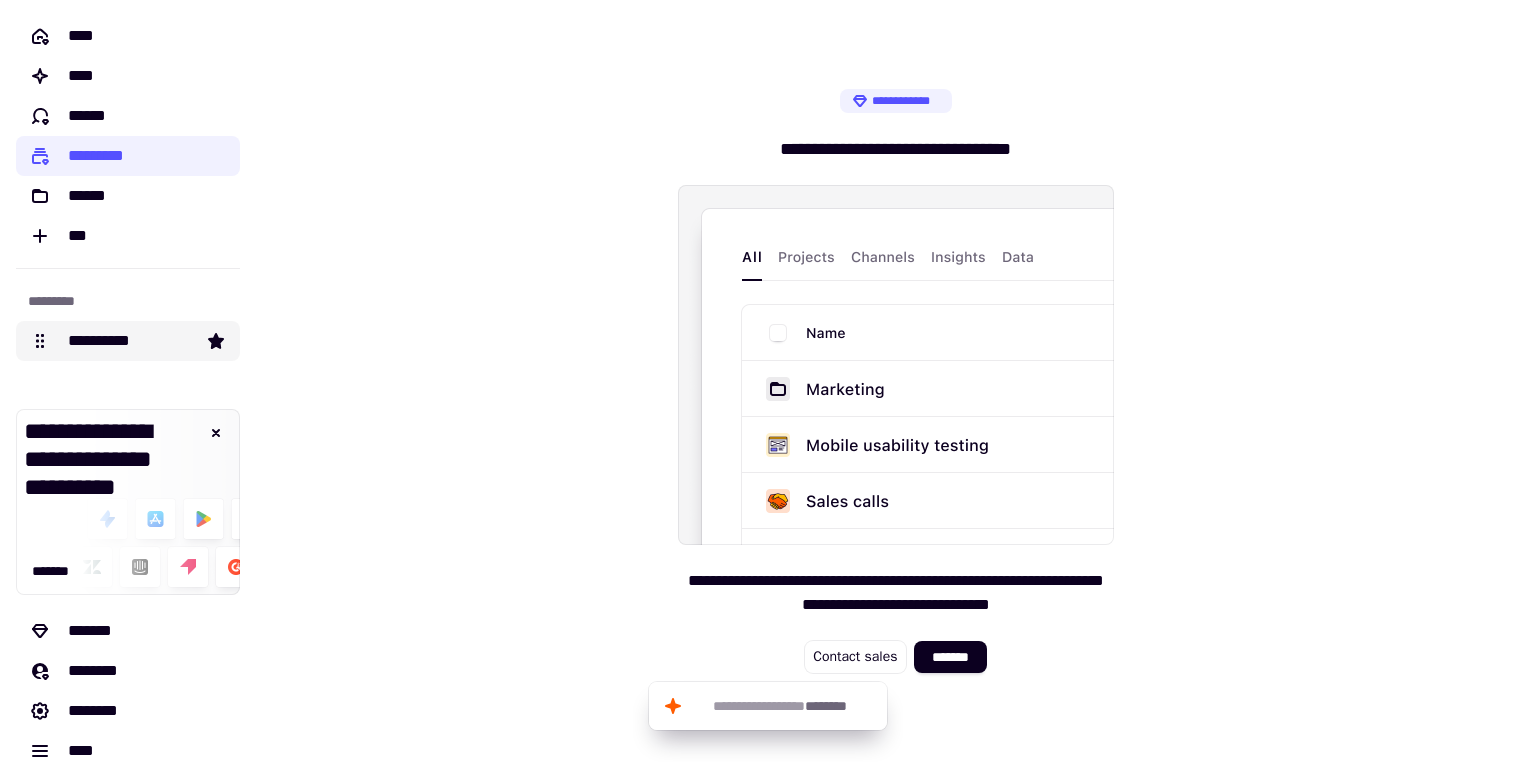 click on "**********" 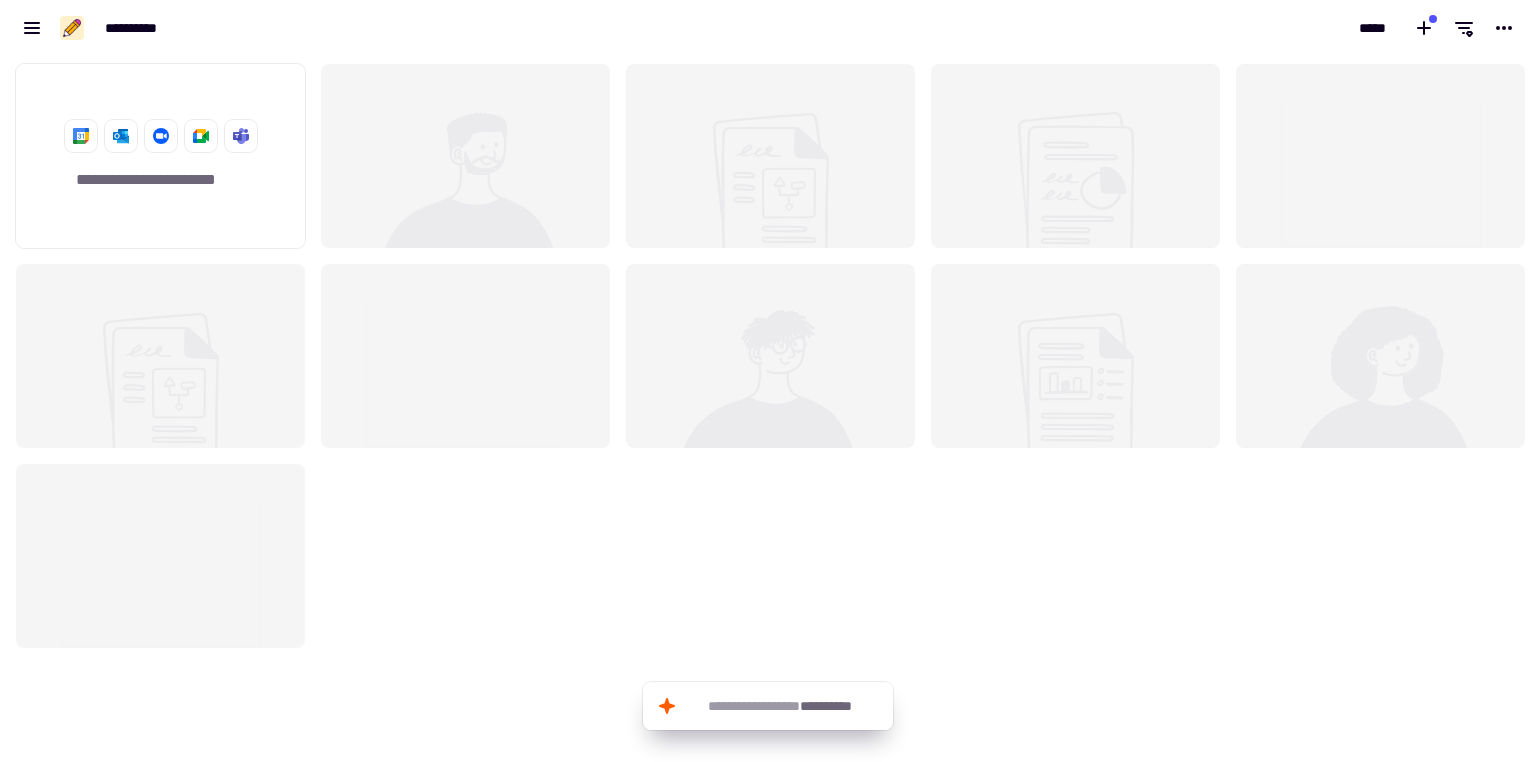 scroll, scrollTop: 16, scrollLeft: 16, axis: both 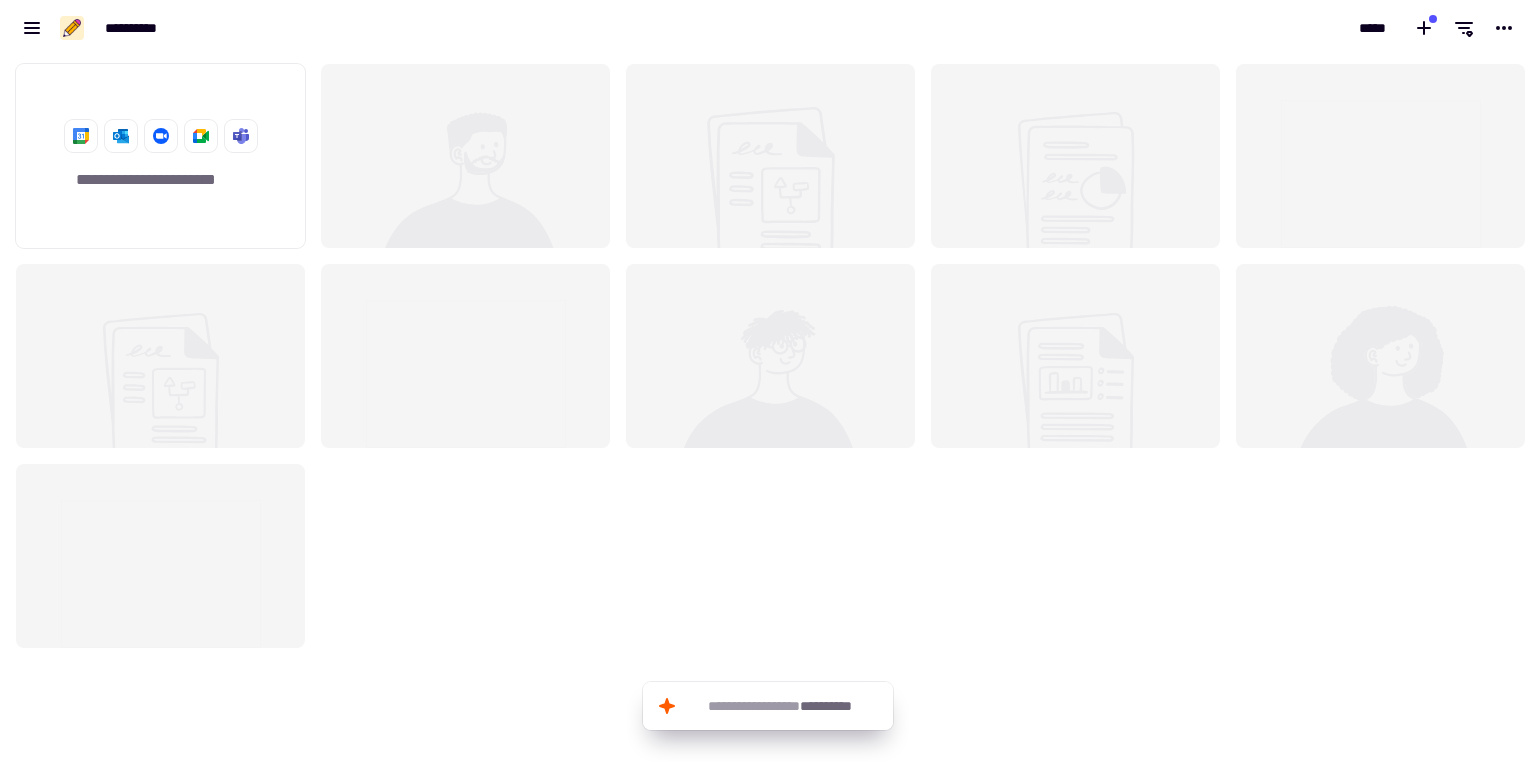 click 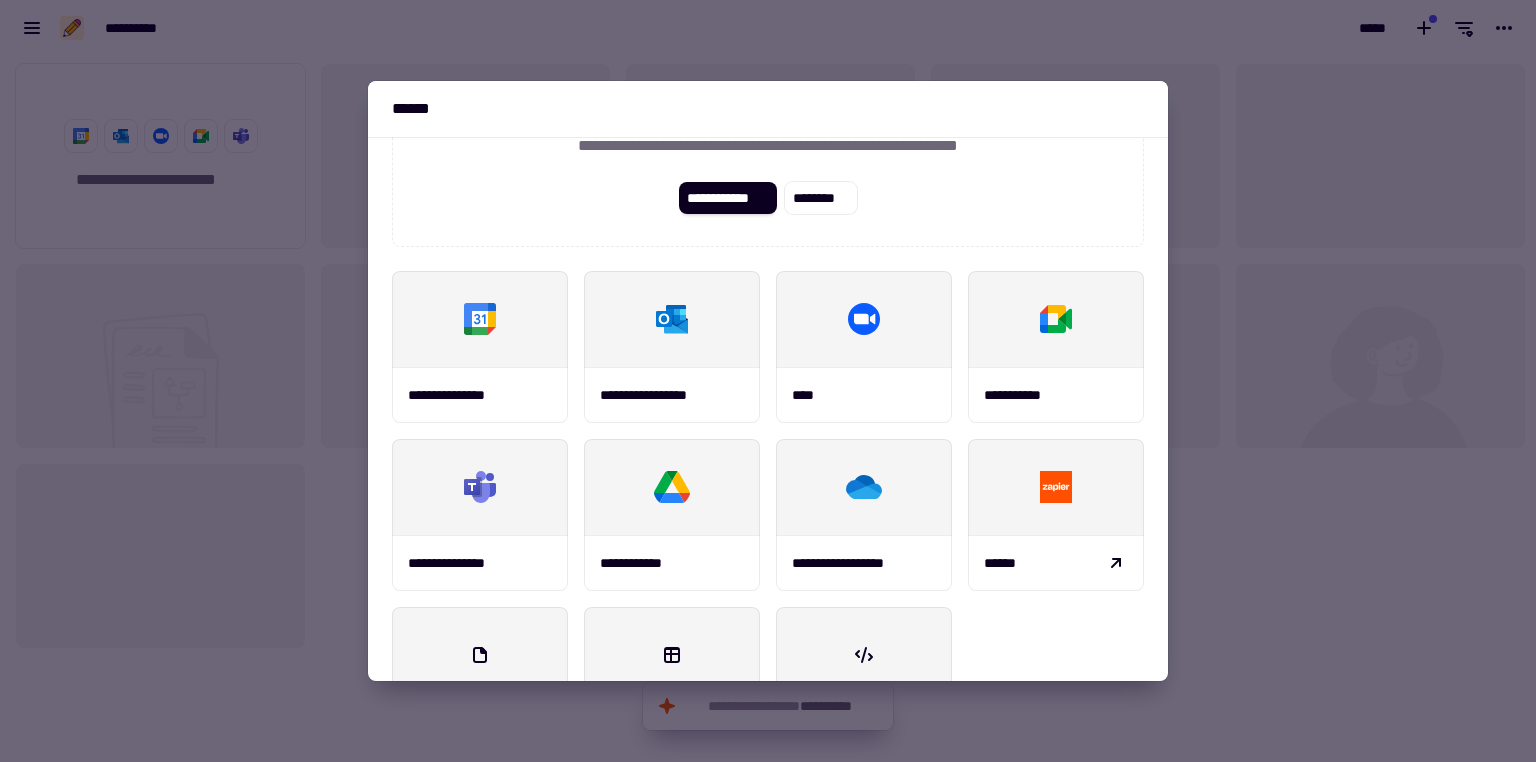 scroll, scrollTop: 0, scrollLeft: 0, axis: both 